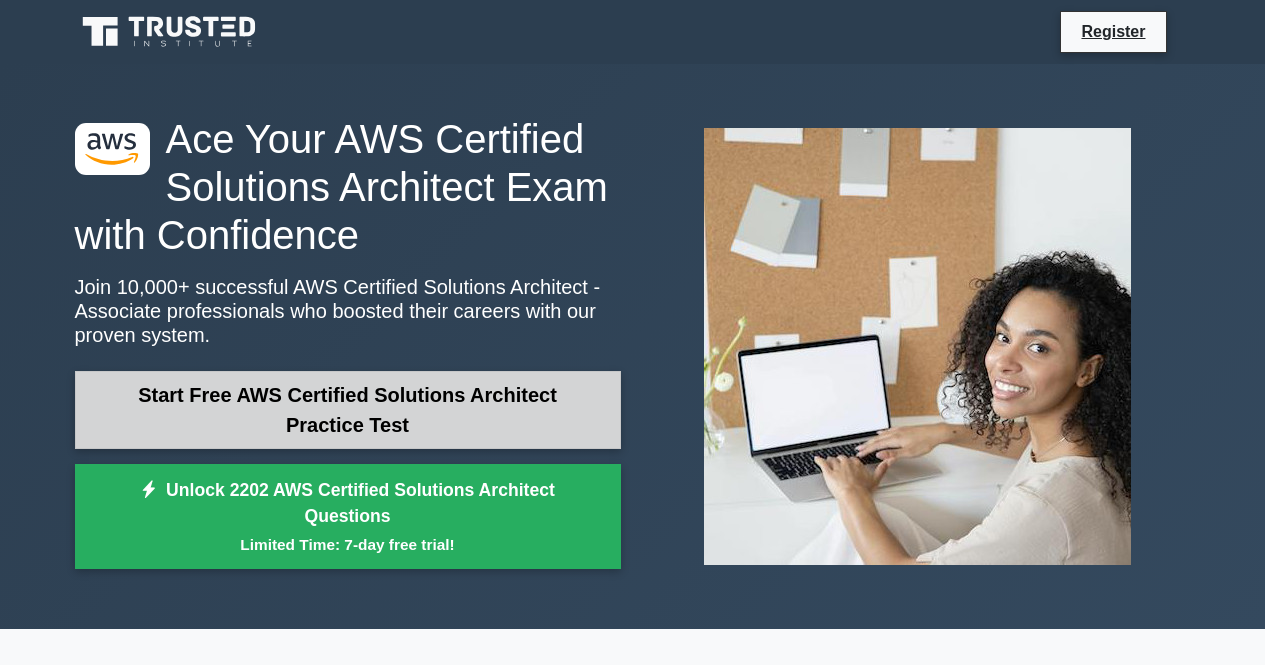 scroll, scrollTop: 0, scrollLeft: 0, axis: both 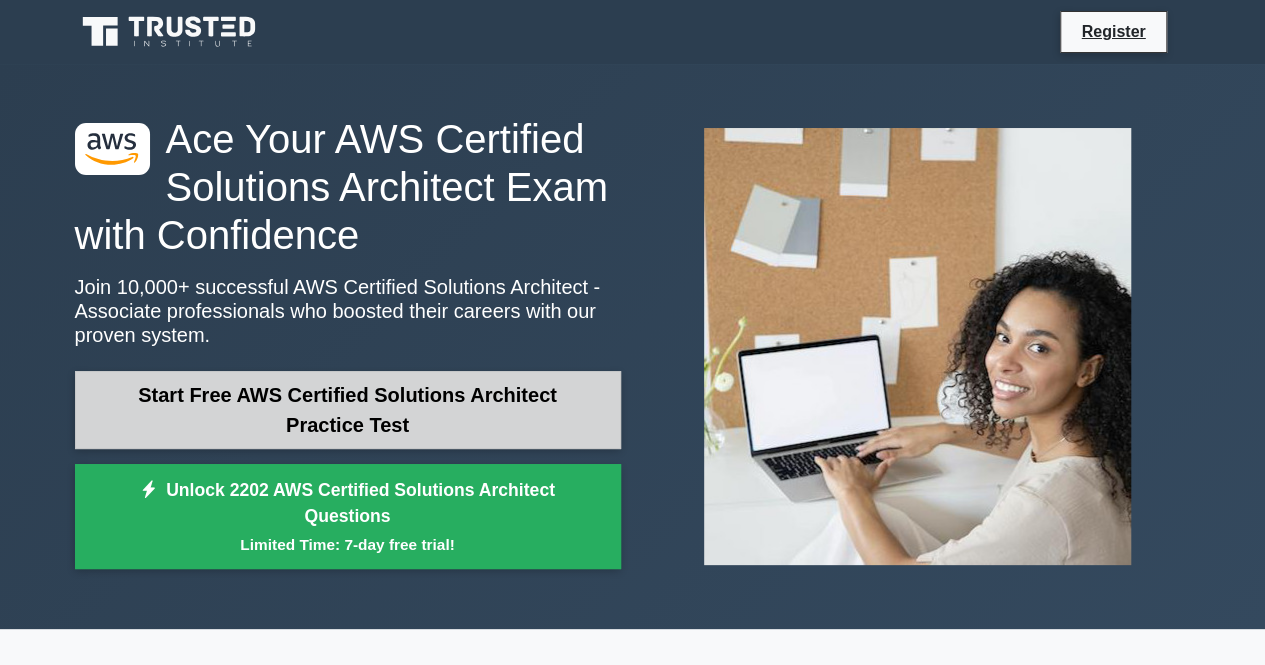 click on "Start Free AWS Certified Solutions Architect Practice Test" at bounding box center [348, 410] 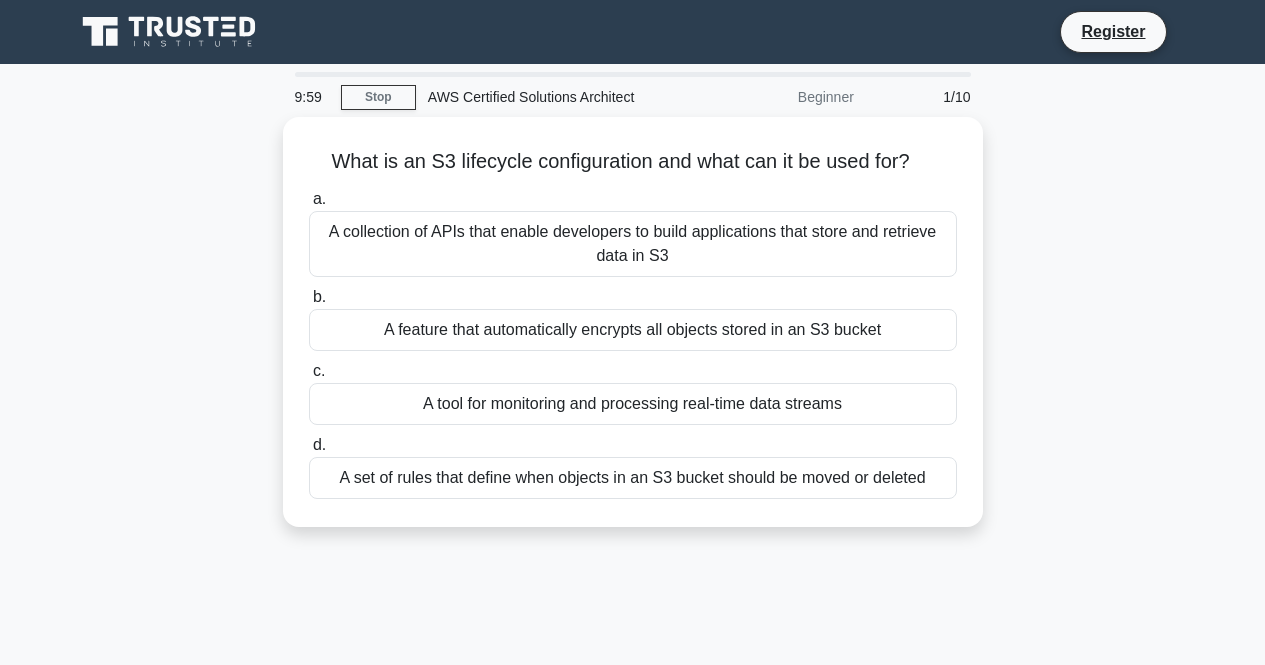 scroll, scrollTop: 0, scrollLeft: 0, axis: both 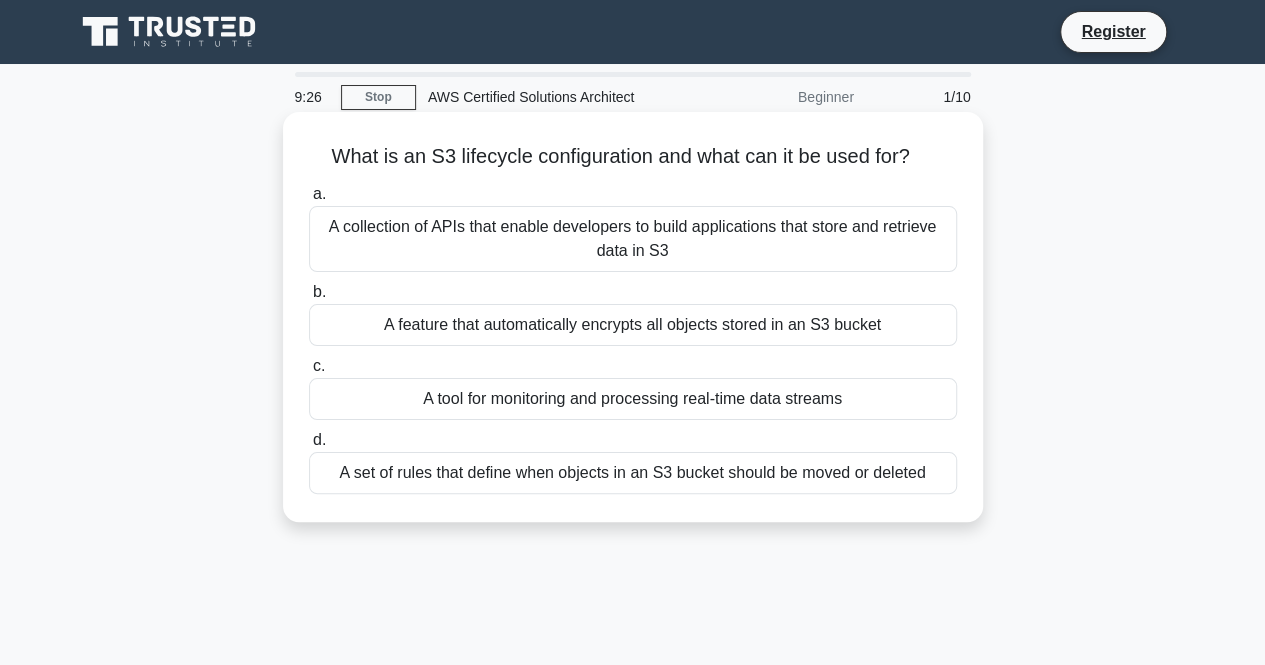 click on "A set of rules that define when objects in an S3 bucket should be moved or deleted" at bounding box center [633, 473] 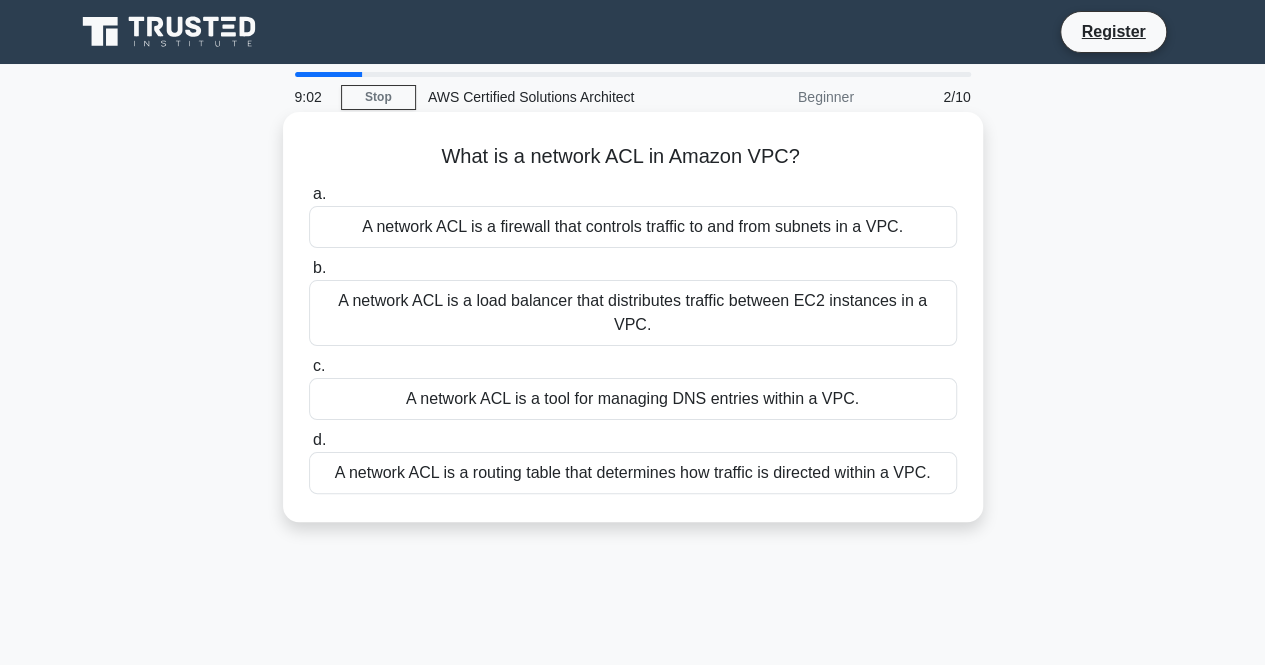 click on "A network ACL is a routing table that determines how traffic is directed within a VPC." at bounding box center [633, 473] 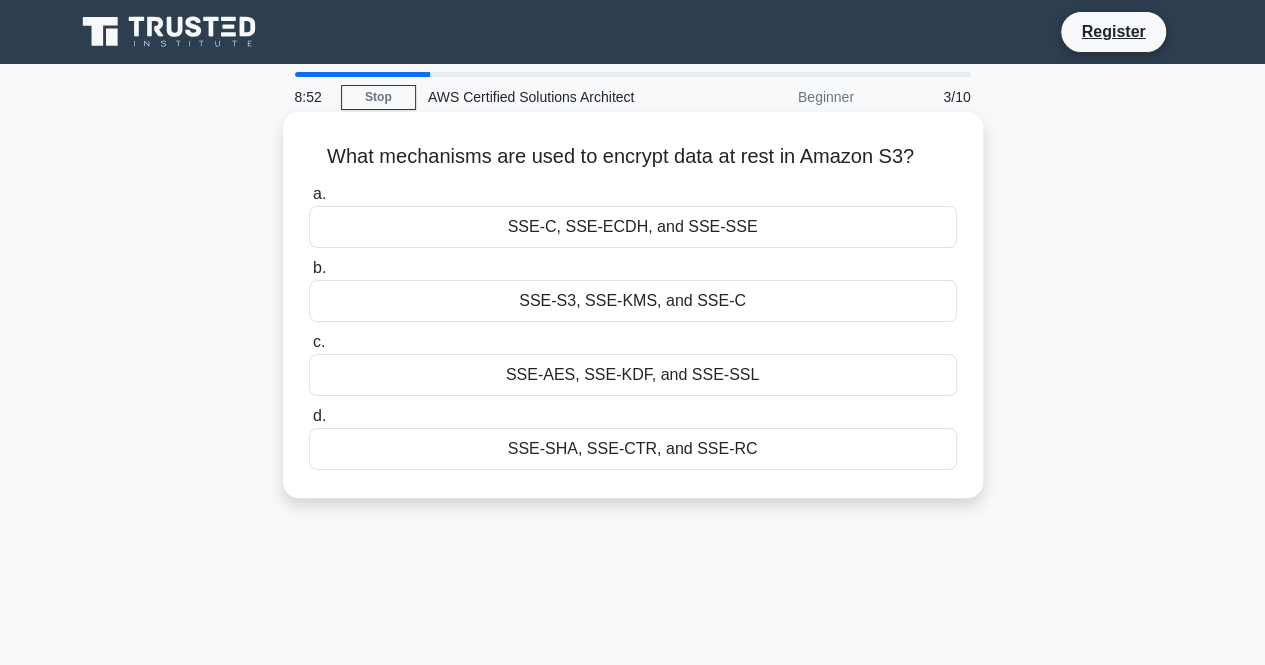 click on "SSE-C, SSE-ECDH, and SSE-SSE" at bounding box center [633, 227] 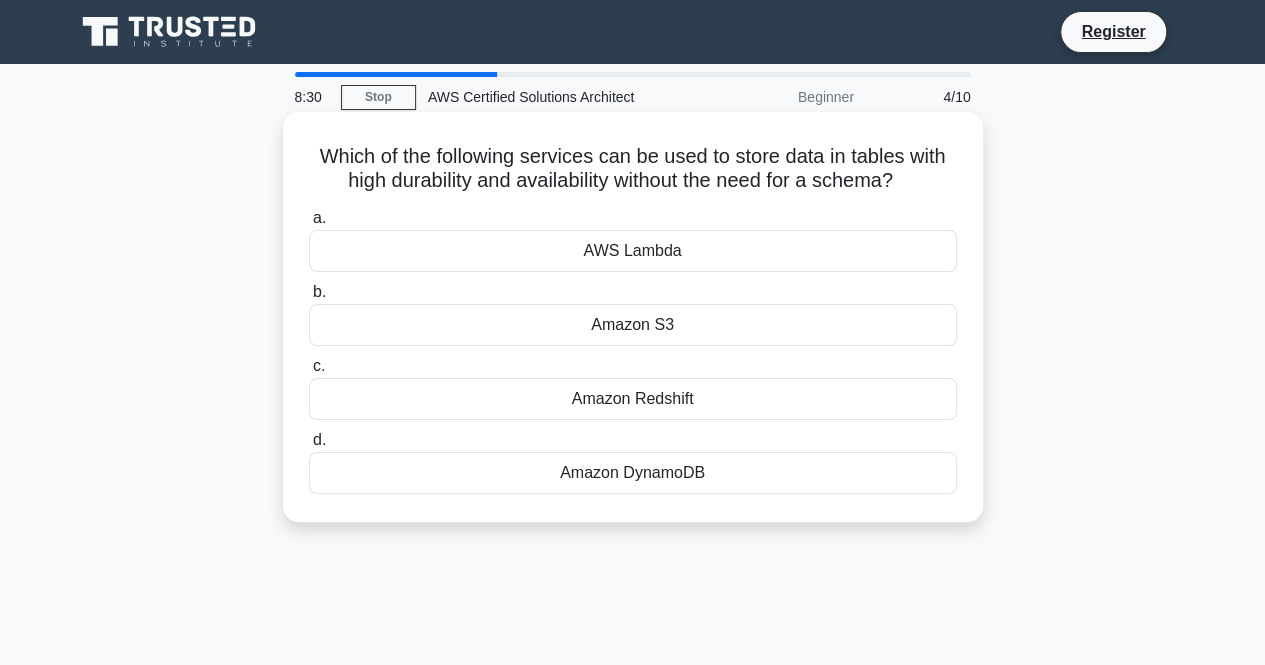 click on "Amazon DynamoDB" at bounding box center [633, 473] 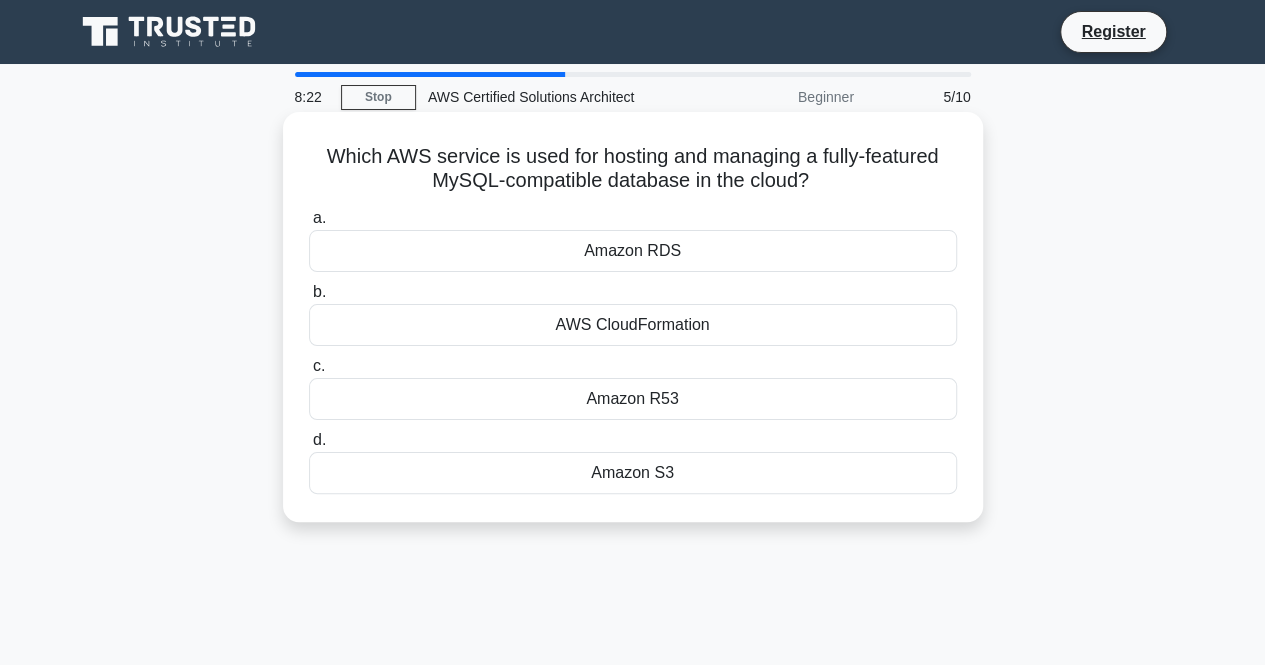 click on "Amazon RDS" at bounding box center (633, 251) 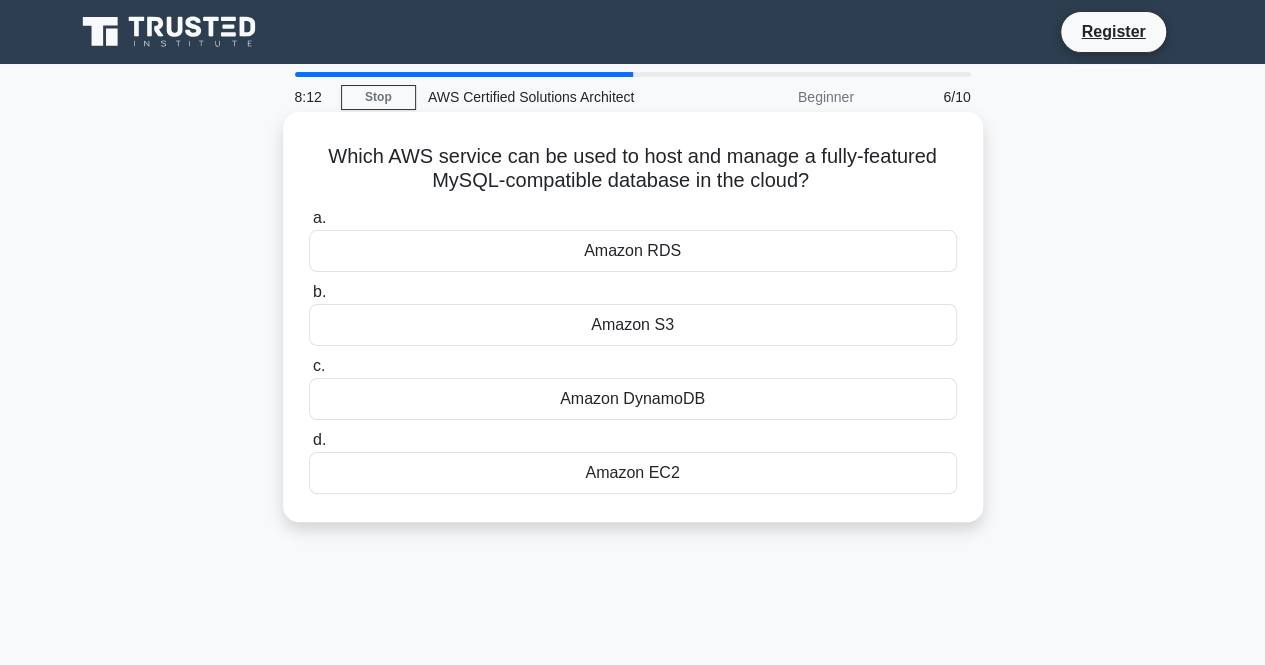 click on "Amazon RDS" at bounding box center [633, 251] 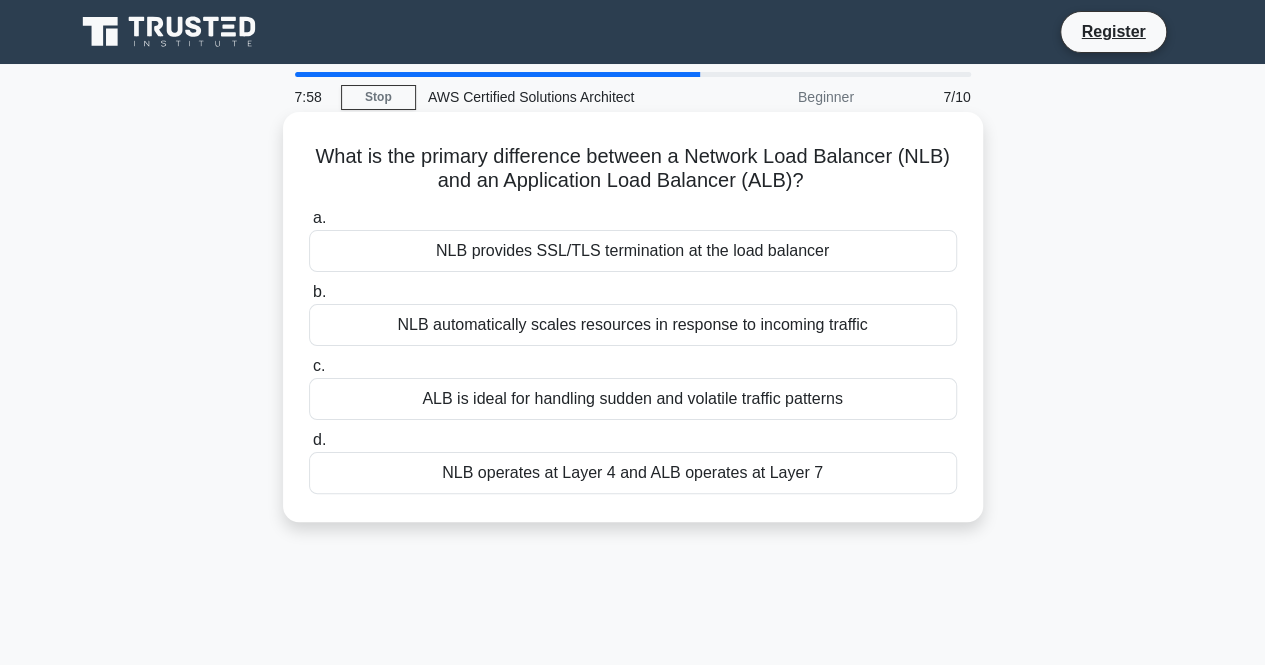 click on "NLB operates at Layer 4 and ALB operates at Layer 7" at bounding box center (633, 473) 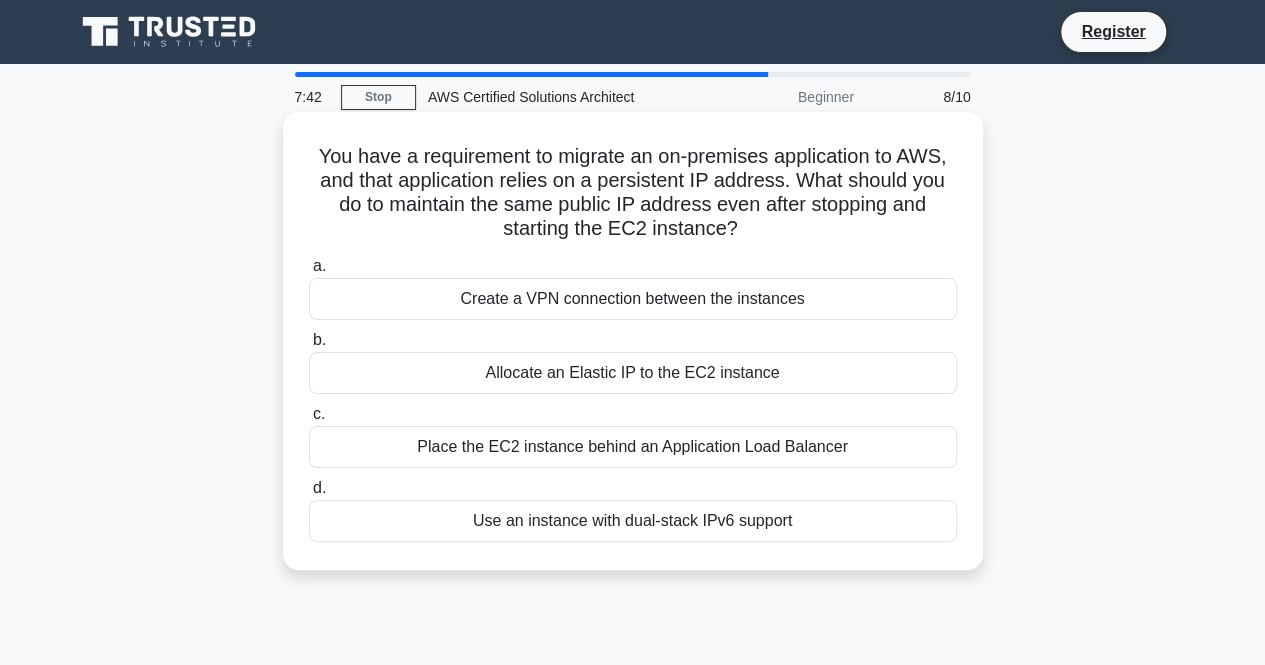 click on "Allocate an Elastic IP to the EC2 instance" at bounding box center (633, 373) 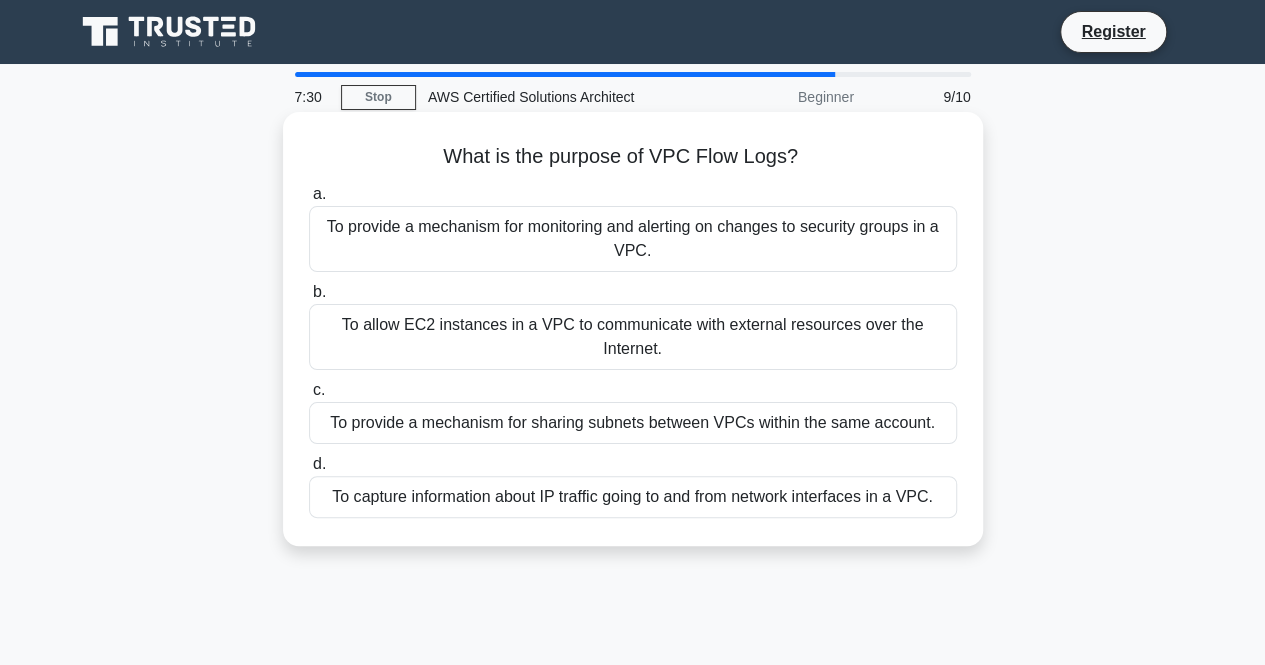 click on "To capture information about IP traffic going to and from network interfaces in a VPC." at bounding box center (633, 497) 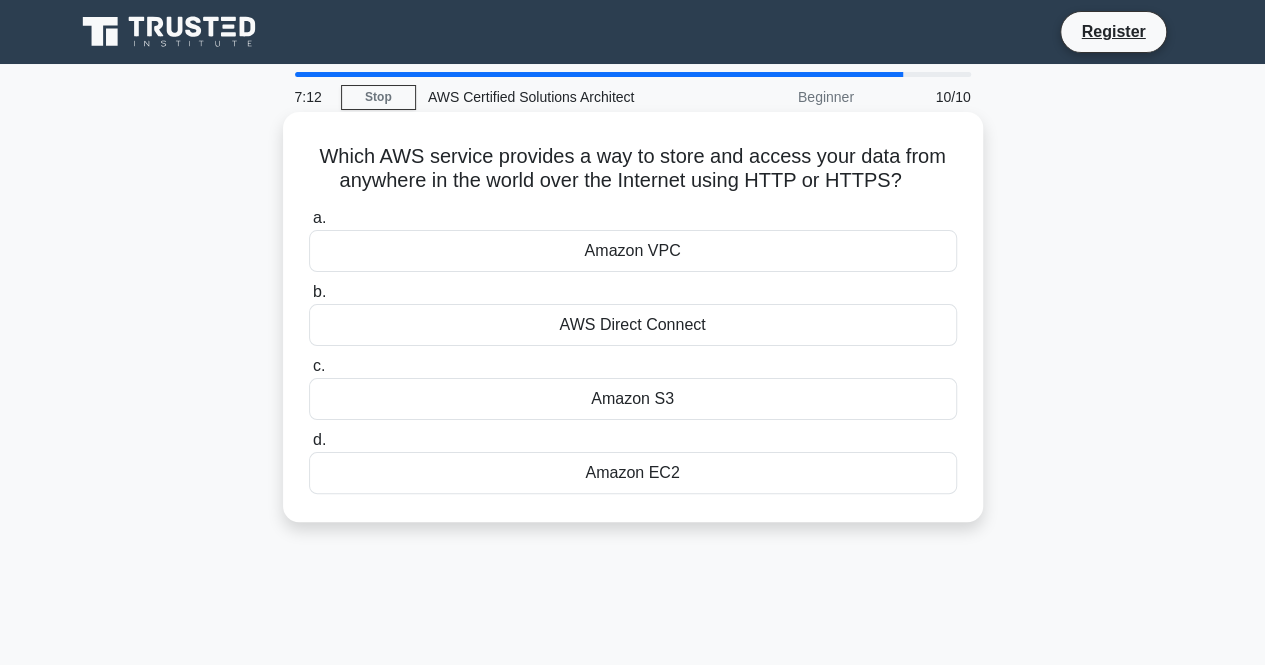 click on "Amazon S3" at bounding box center [633, 399] 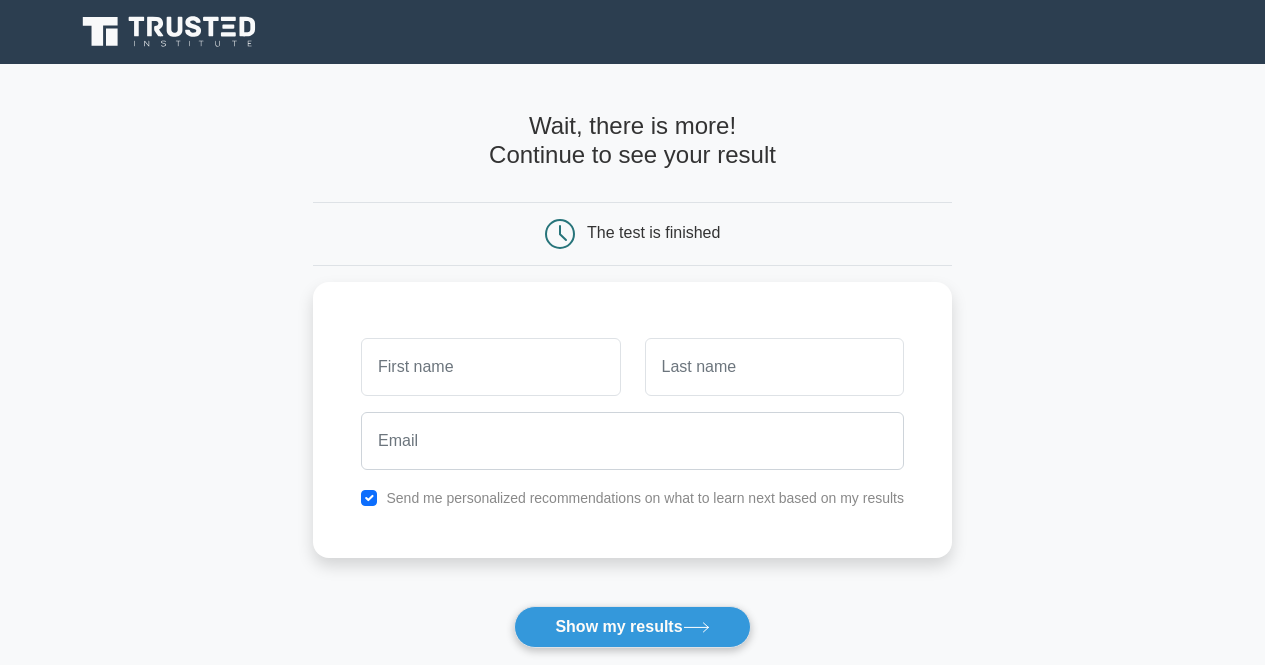 scroll, scrollTop: 0, scrollLeft: 0, axis: both 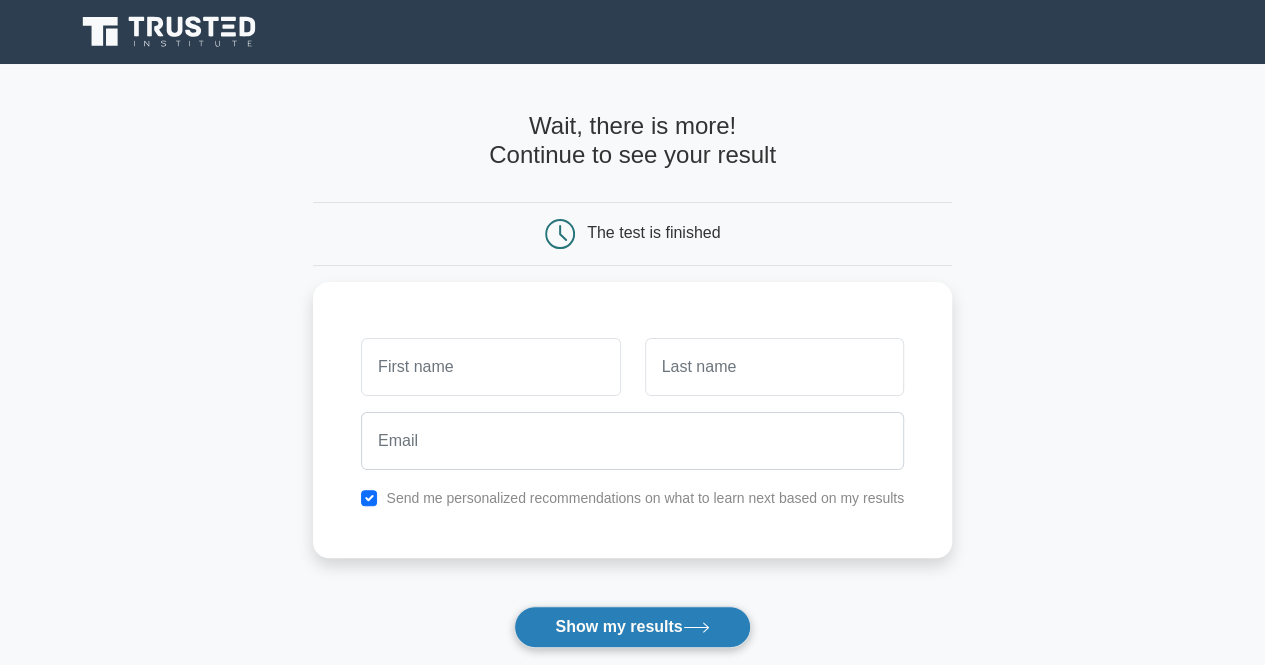 click on "Show my results" at bounding box center (632, 627) 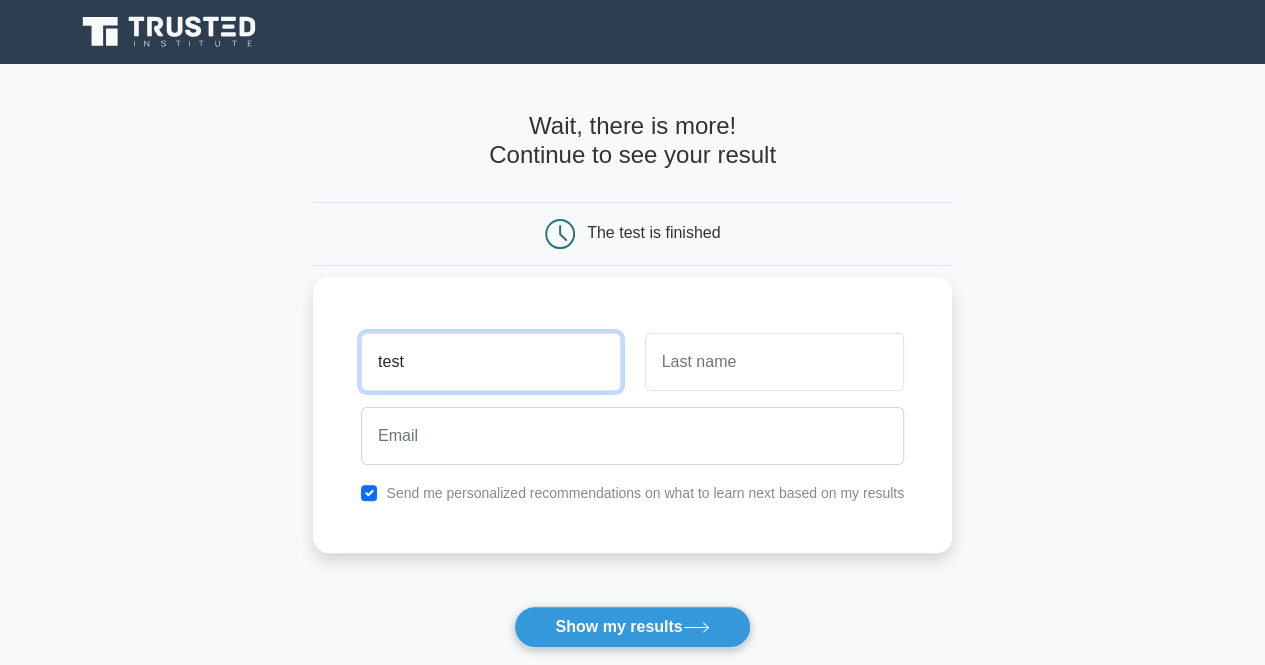 type on "test" 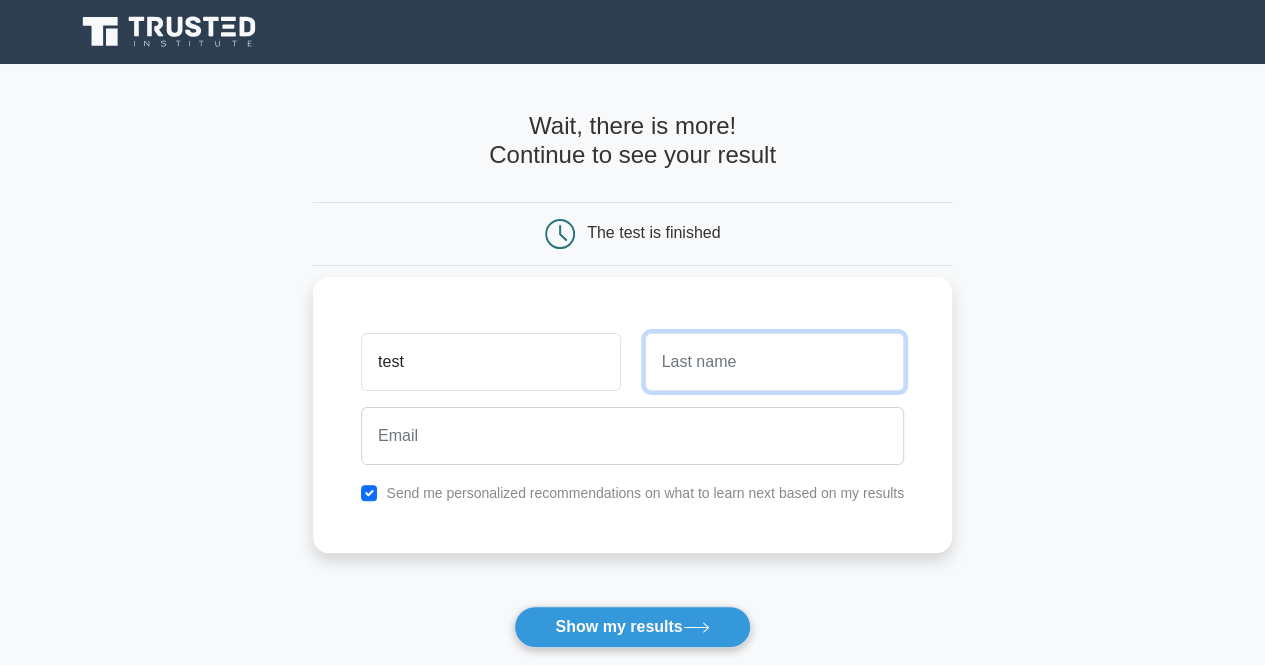 click at bounding box center (774, 362) 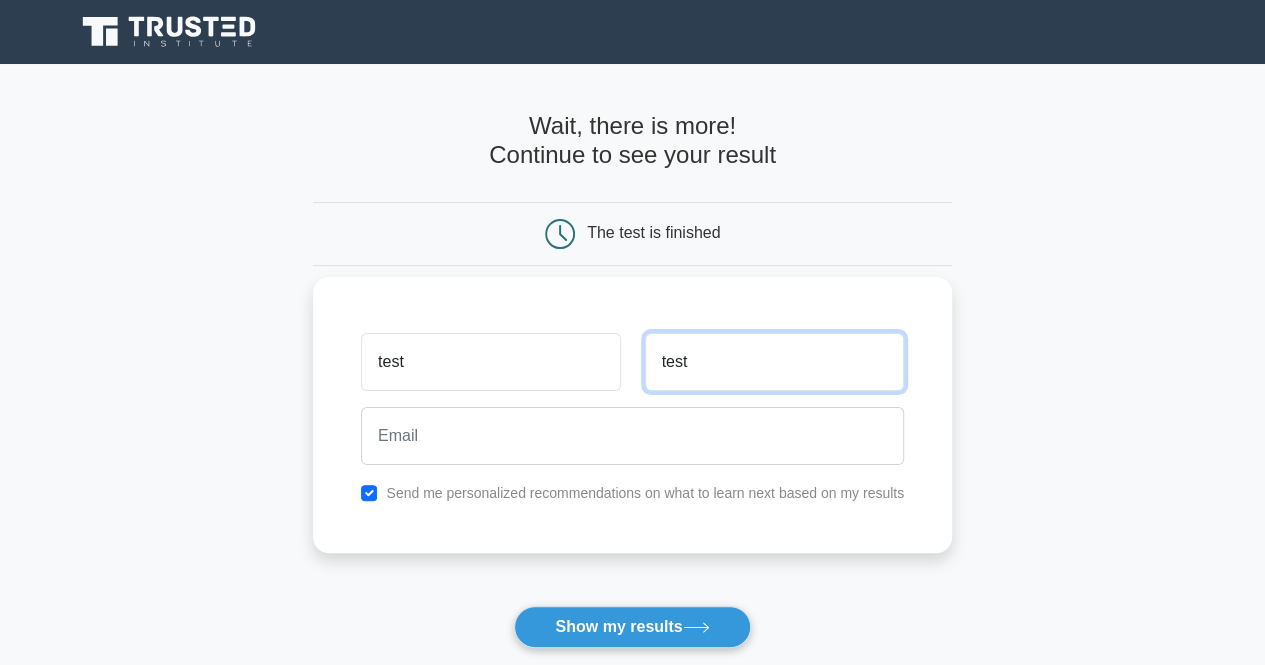 type on "test" 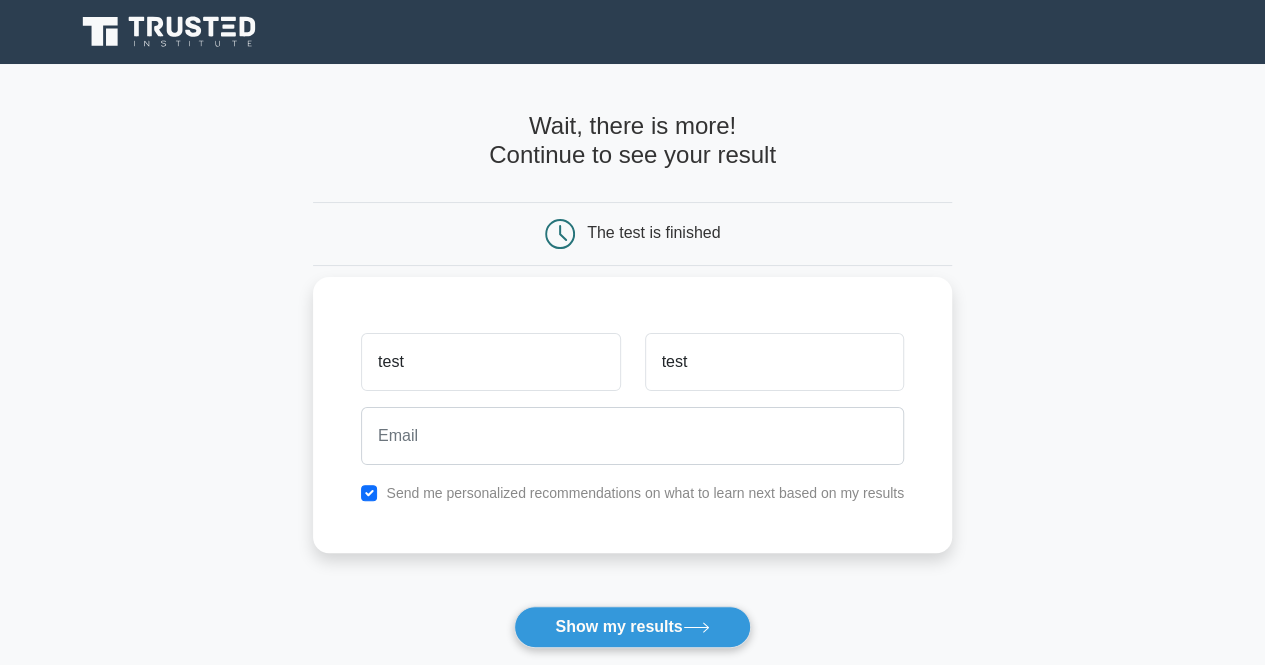 click on "Send me personalized recommendations on what to learn next based on my results" at bounding box center (632, 493) 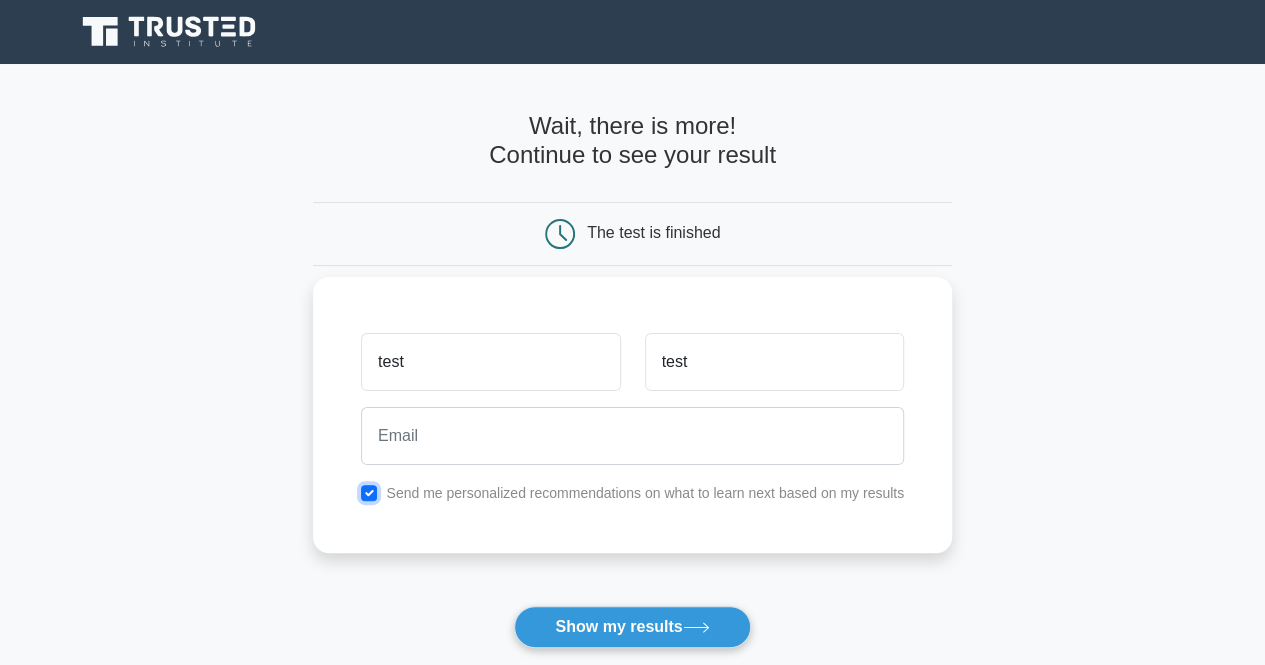 click at bounding box center [369, 493] 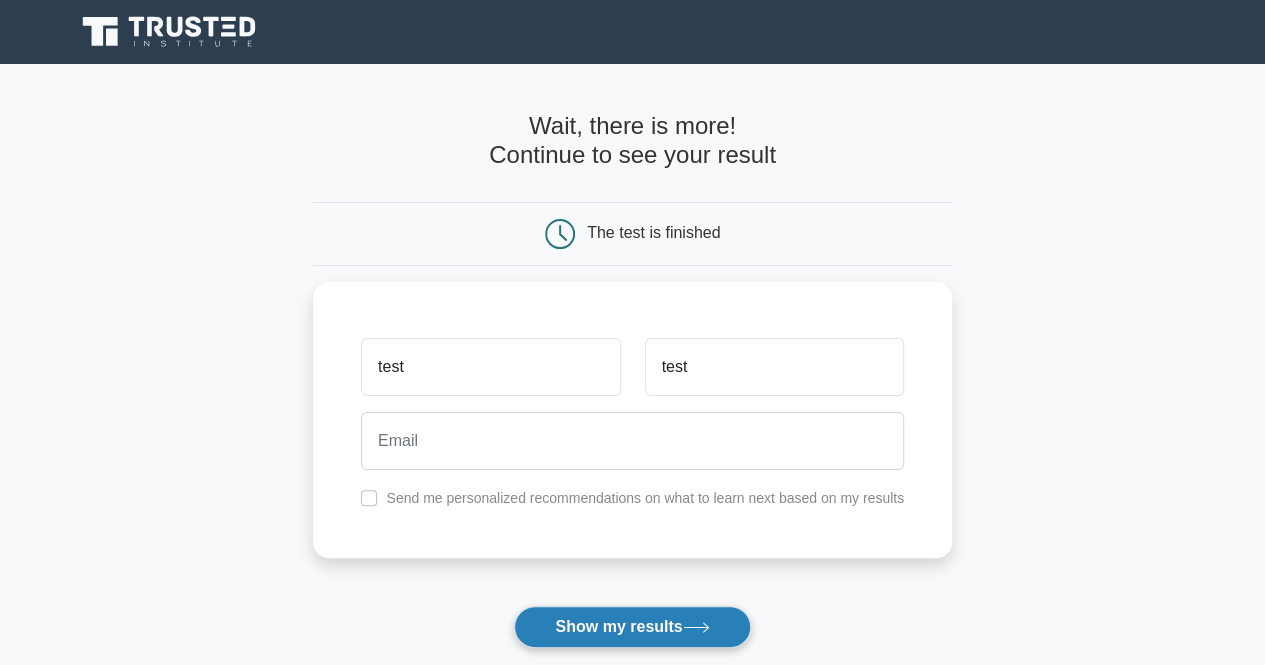 click on "Show my results" at bounding box center (632, 627) 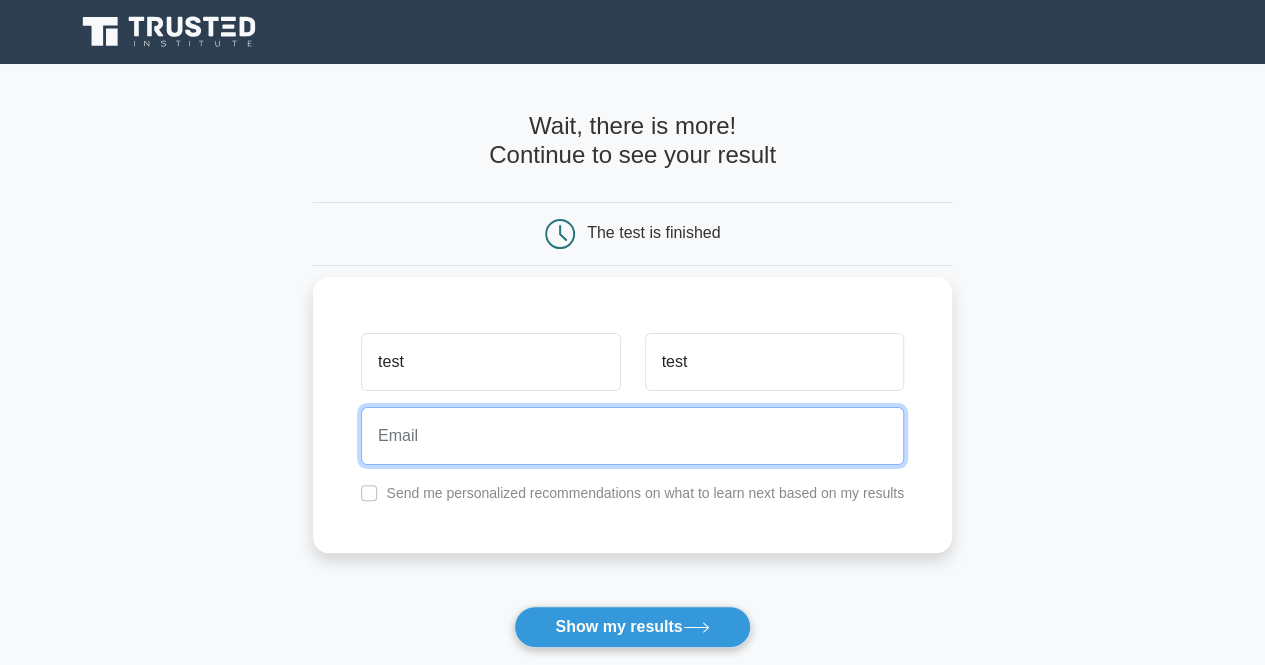 click at bounding box center (632, 436) 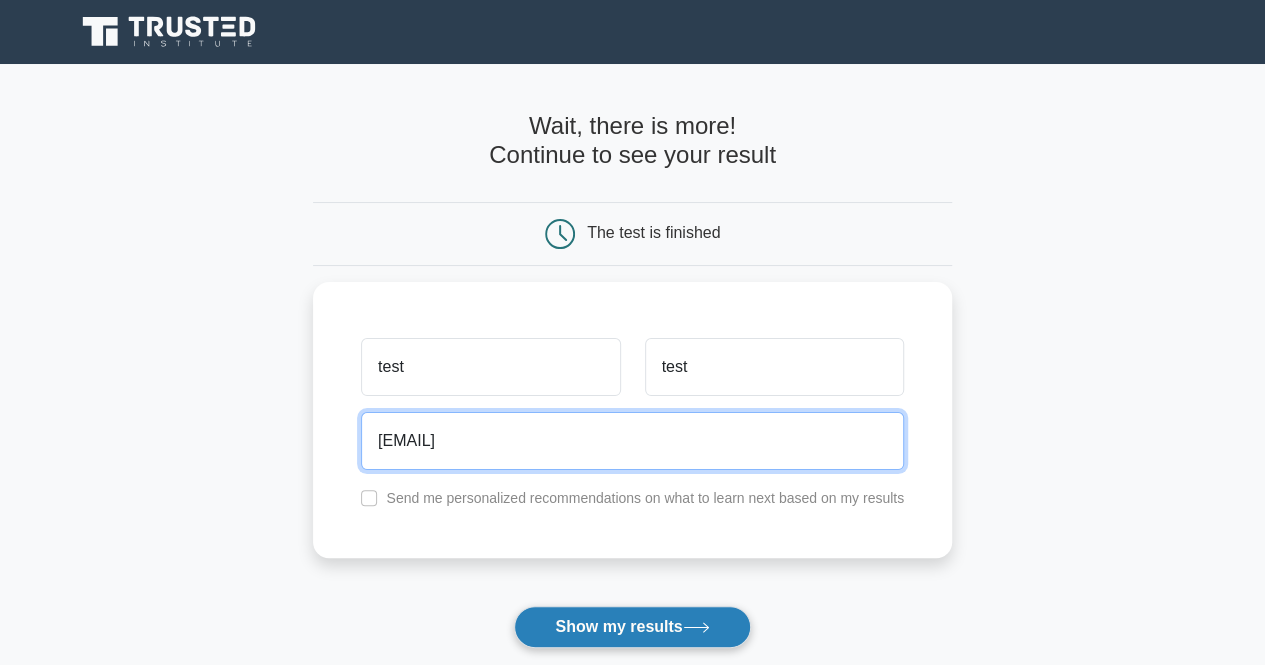 type on "visit2nkb@gmail.com" 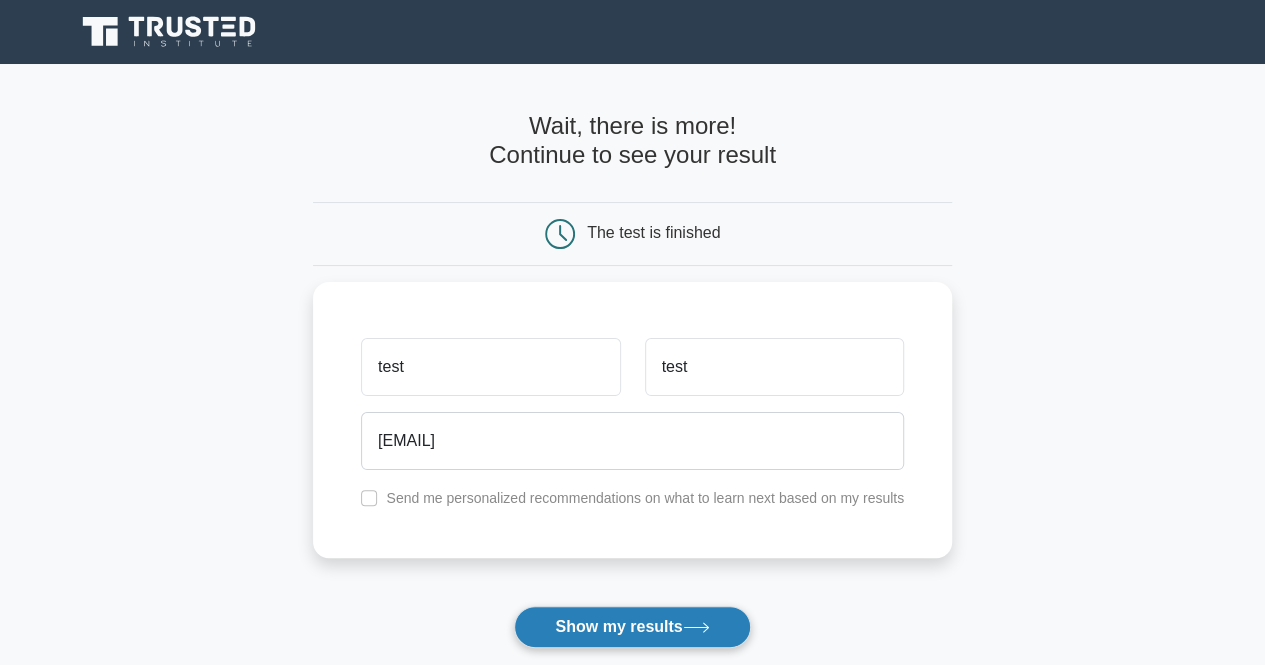 click on "Show my results" at bounding box center (632, 627) 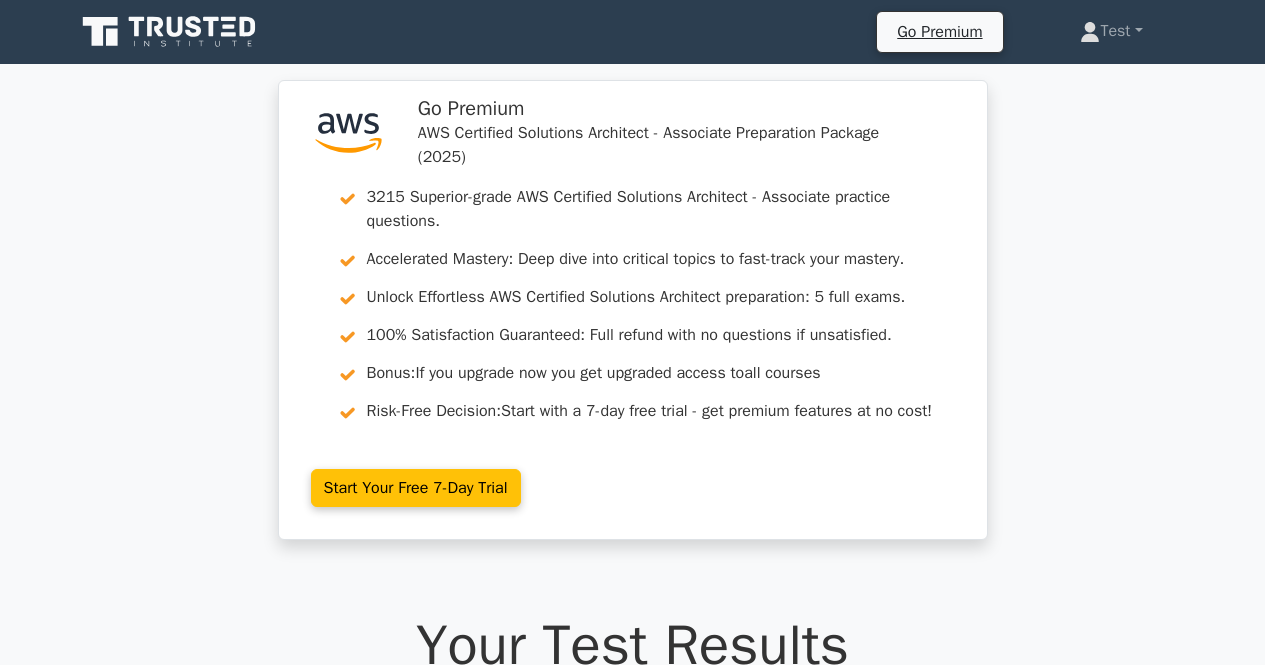 scroll, scrollTop: 0, scrollLeft: 0, axis: both 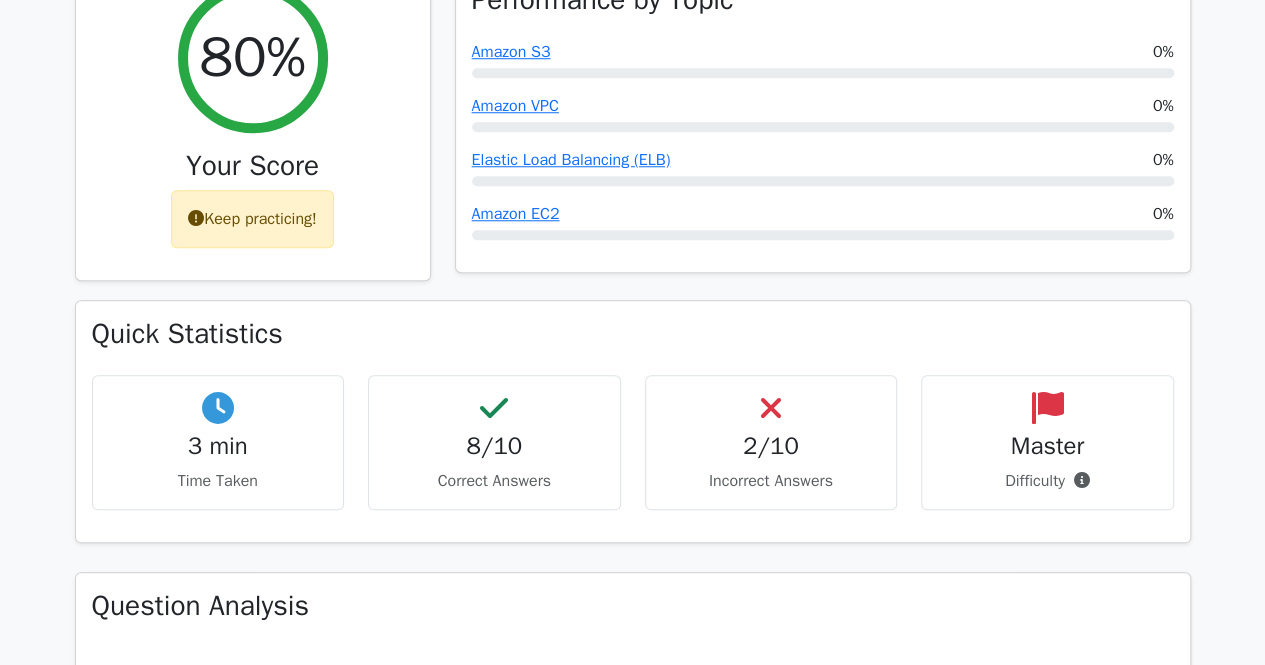click on "2/10
Incorrect Answers" at bounding box center [771, 442] 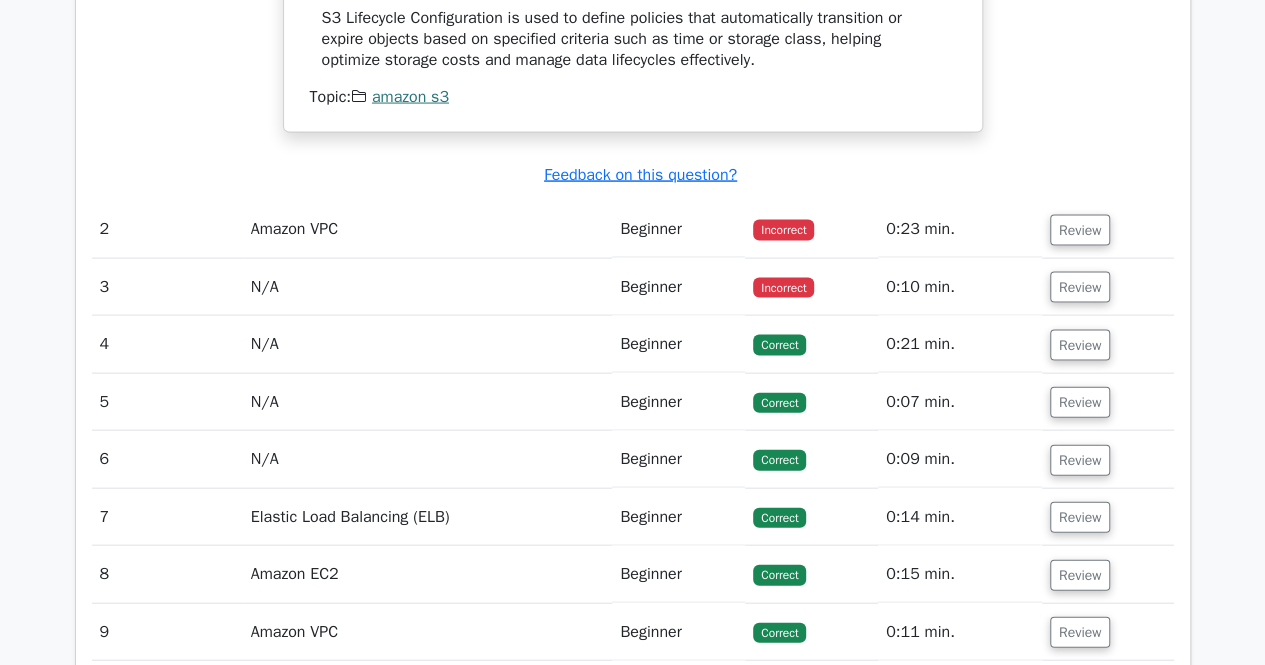 scroll, scrollTop: 1898, scrollLeft: 0, axis: vertical 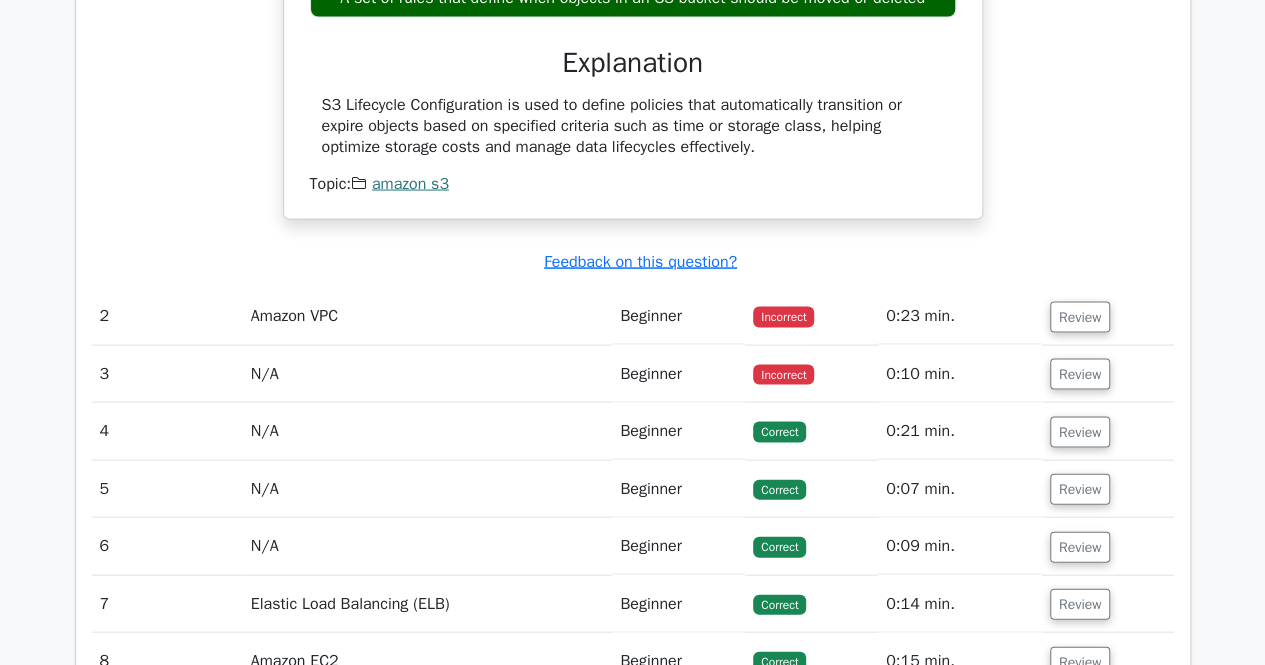 click on "Amazon VPC" at bounding box center (428, 316) 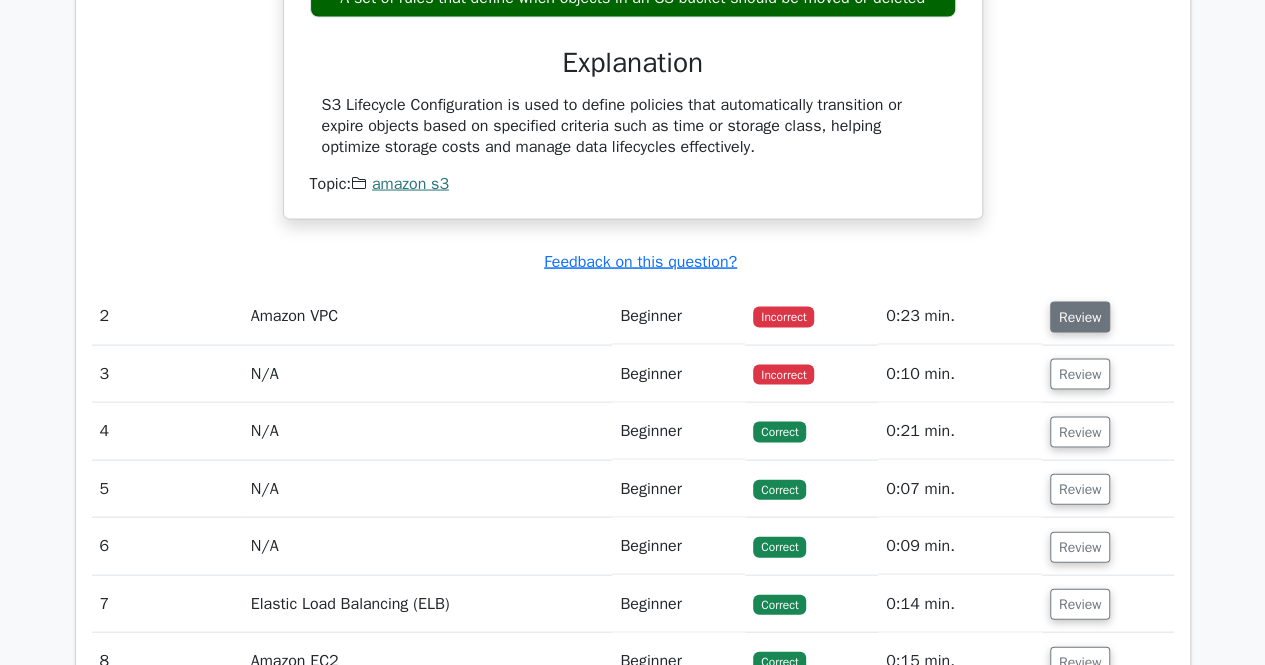 click on "Review" at bounding box center [1080, 317] 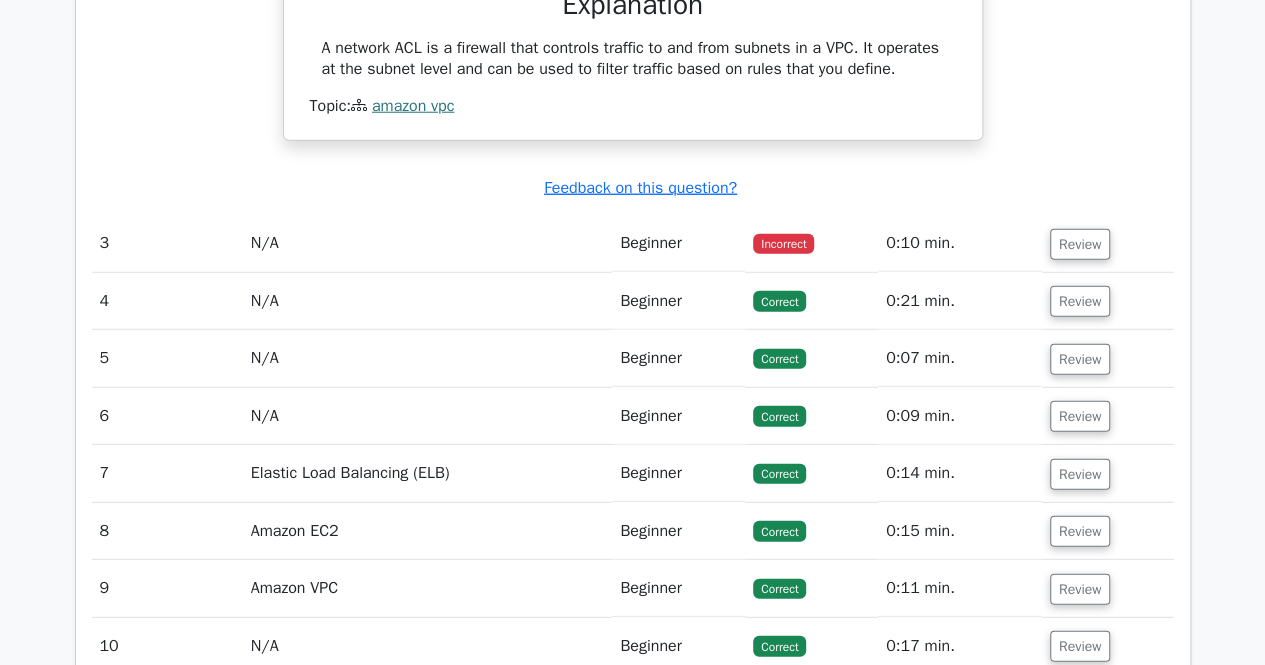 scroll, scrollTop: 2613, scrollLeft: 0, axis: vertical 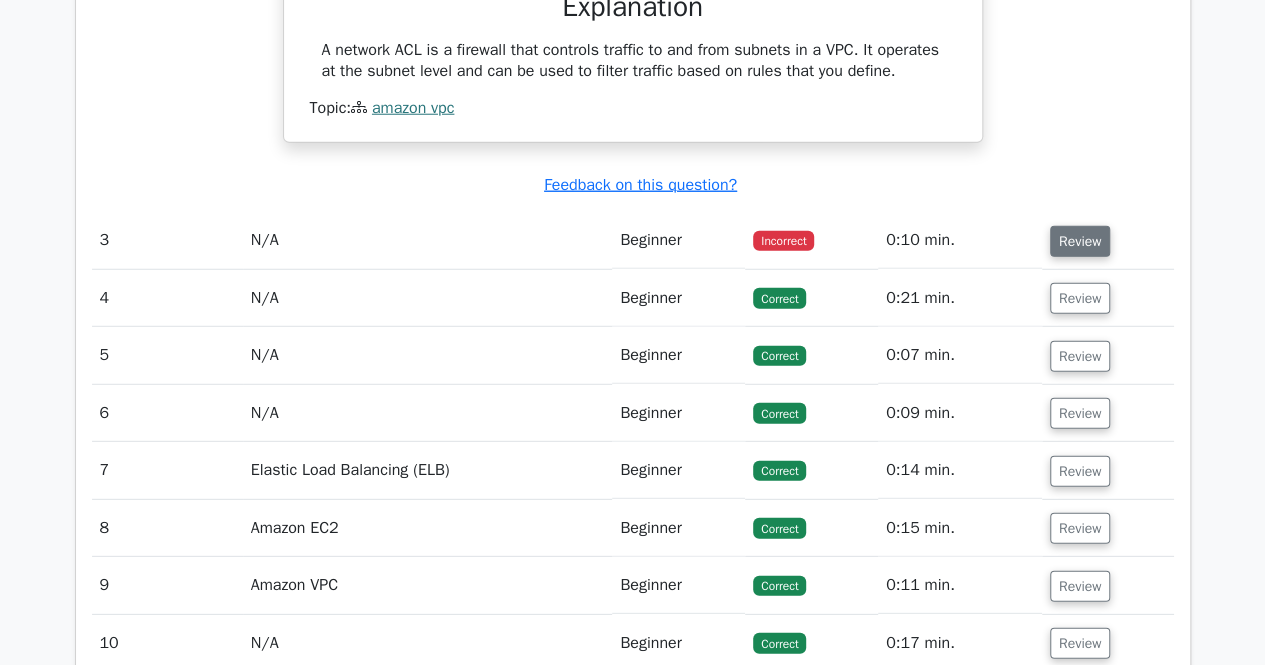 click on "Review" at bounding box center [1080, 241] 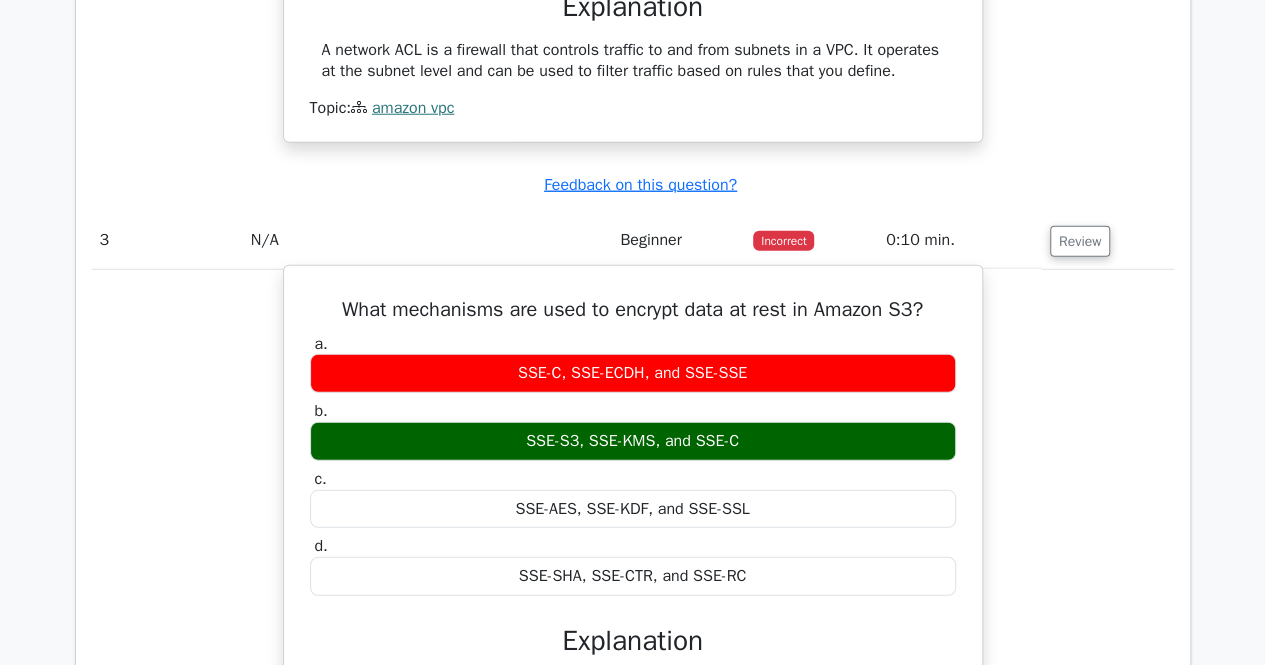 click on "SSE-S3, SSE-KMS, and SSE-C" at bounding box center (633, 441) 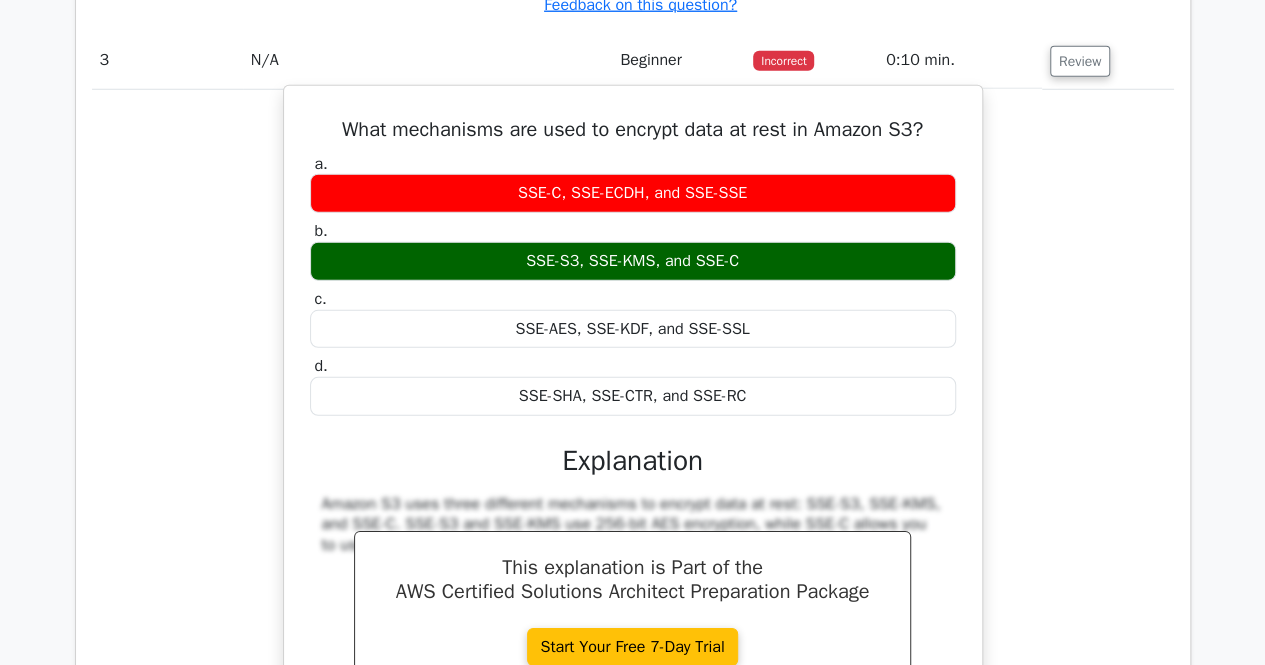 scroll, scrollTop: 2957, scrollLeft: 0, axis: vertical 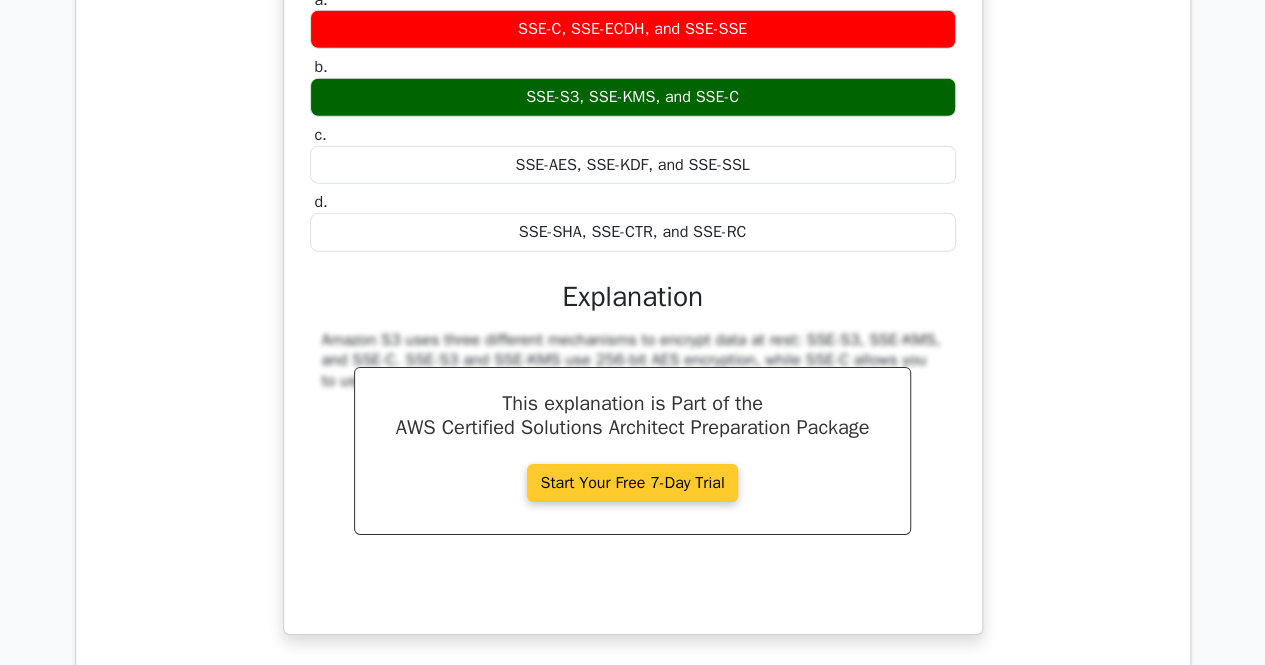 click on "Start Your Free 7-Day Trial" at bounding box center (632, 483) 